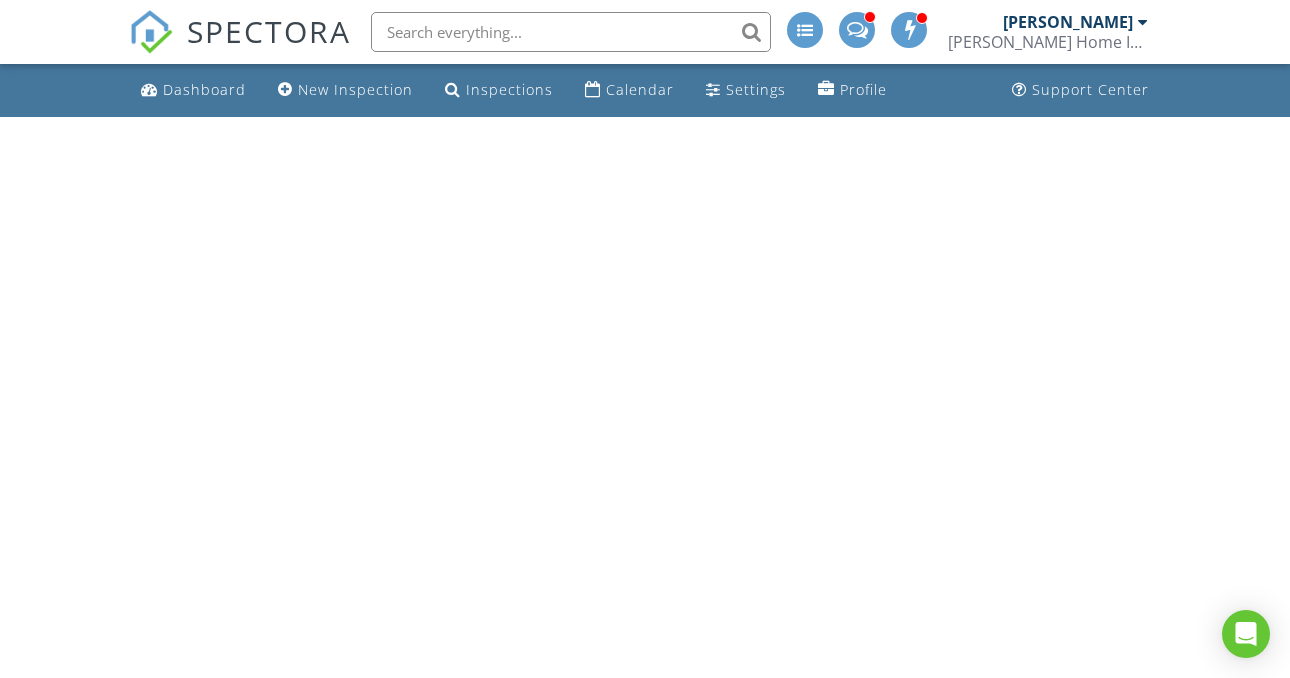 scroll, scrollTop: 0, scrollLeft: 0, axis: both 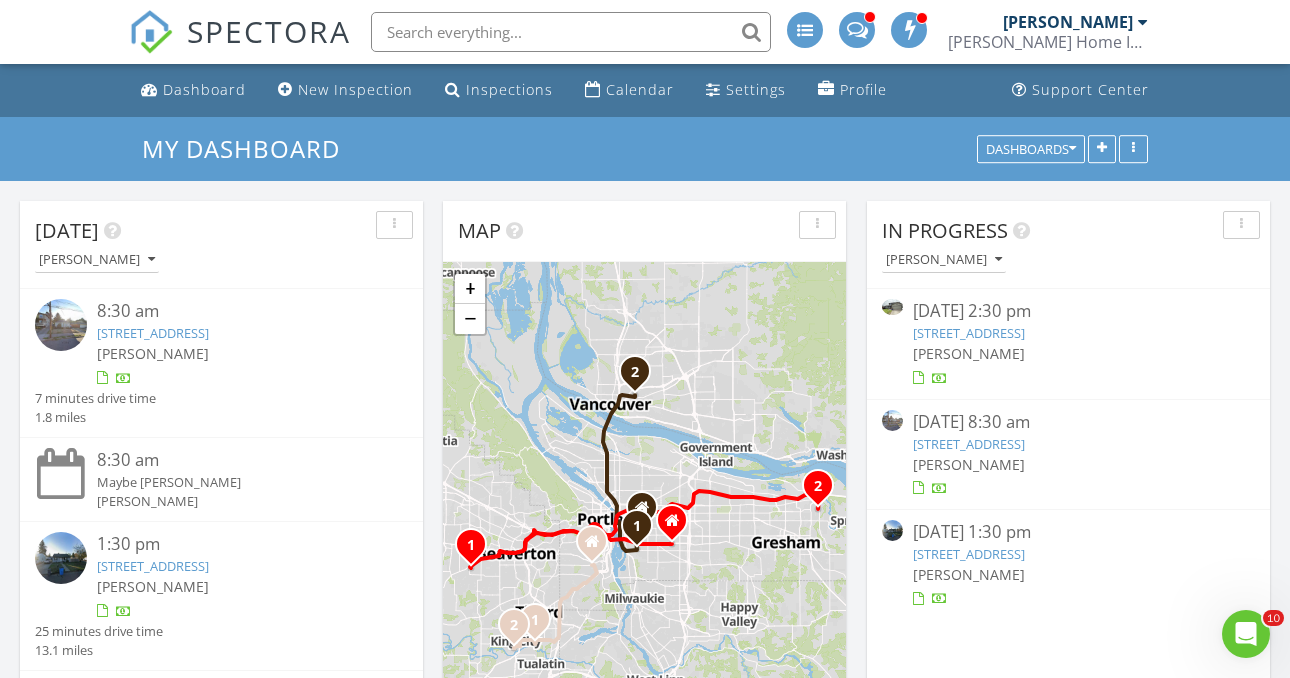 click on "4224 SE 28th Ave, Portland, OR 97202" at bounding box center (969, 444) 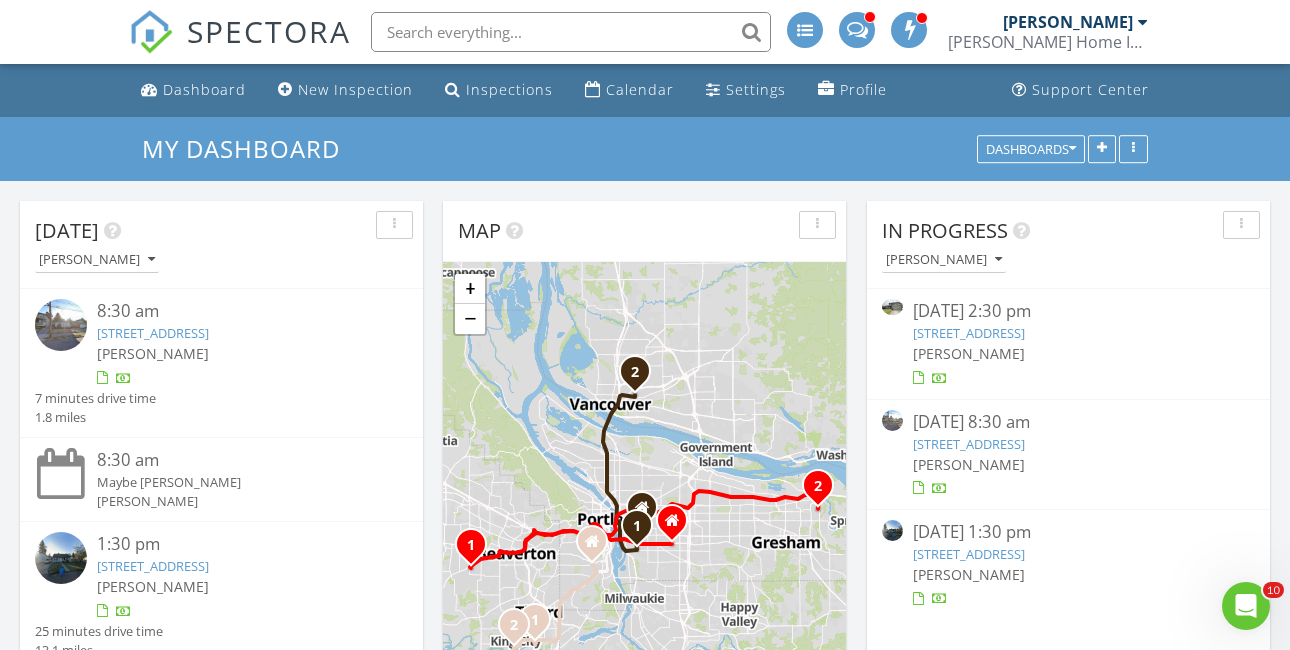 scroll, scrollTop: 0, scrollLeft: 0, axis: both 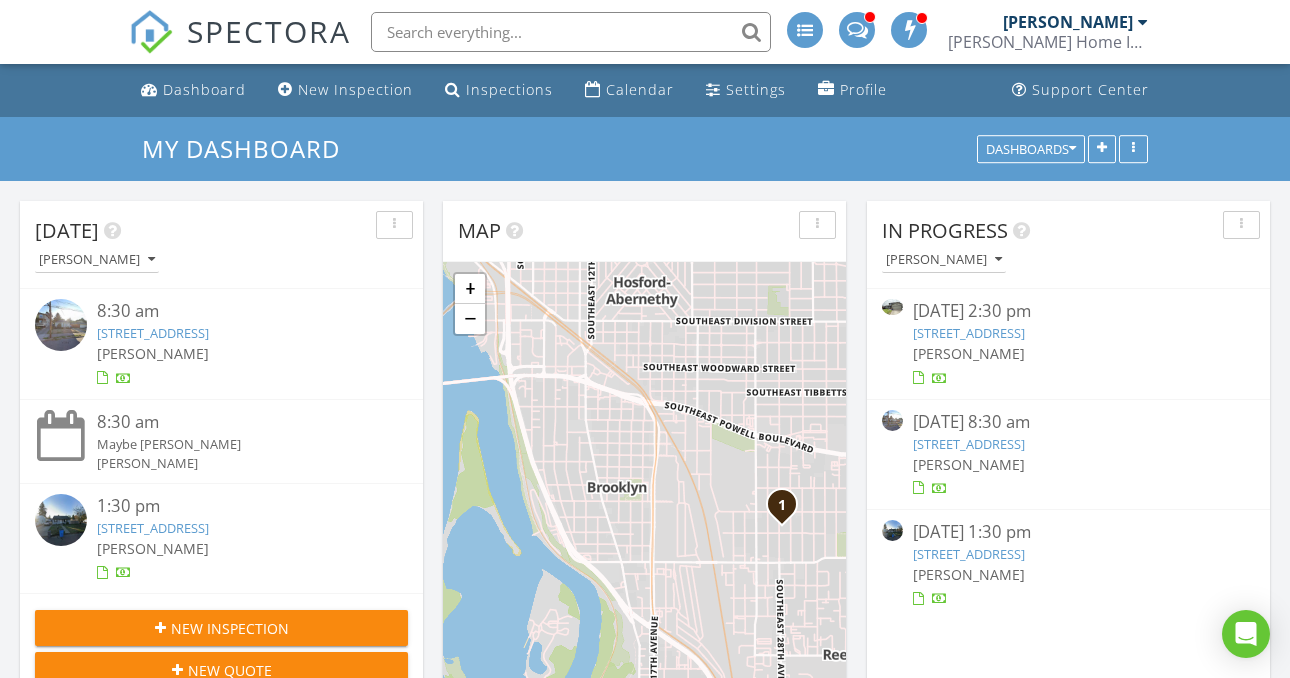 click on "4224 SE 28th Ave, Portland, OR 97202" at bounding box center (969, 444) 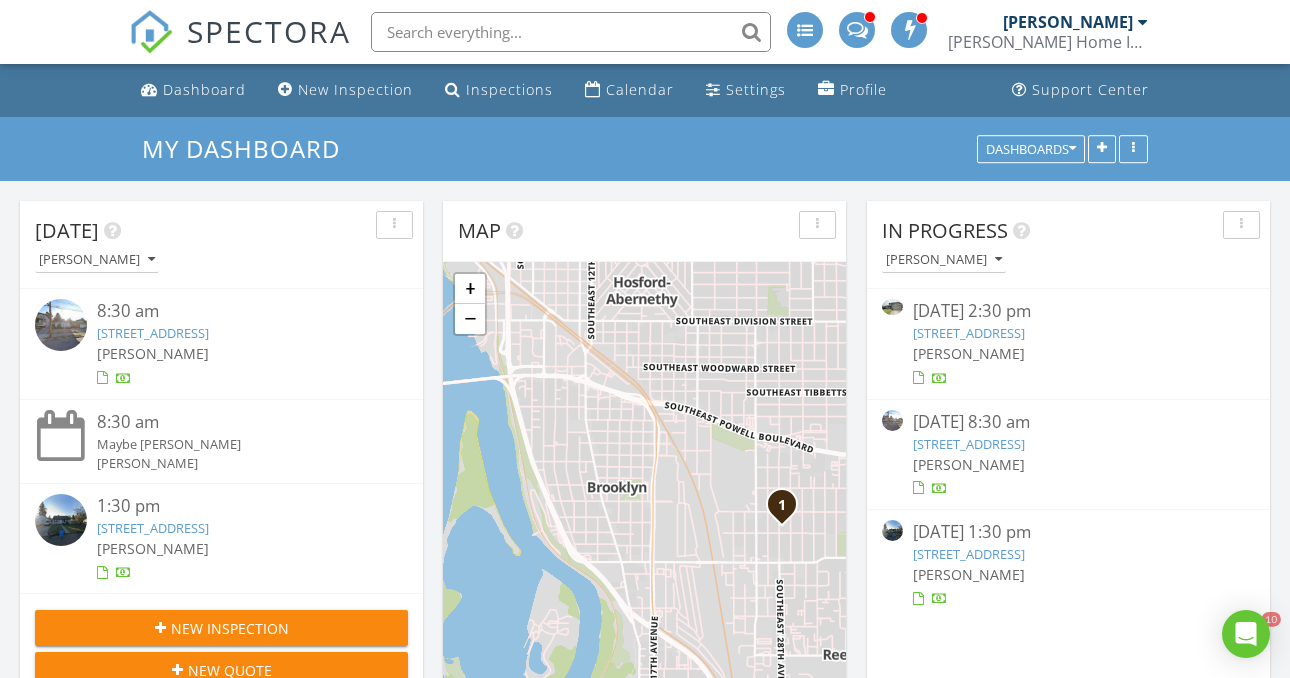 scroll, scrollTop: 10, scrollLeft: 10, axis: both 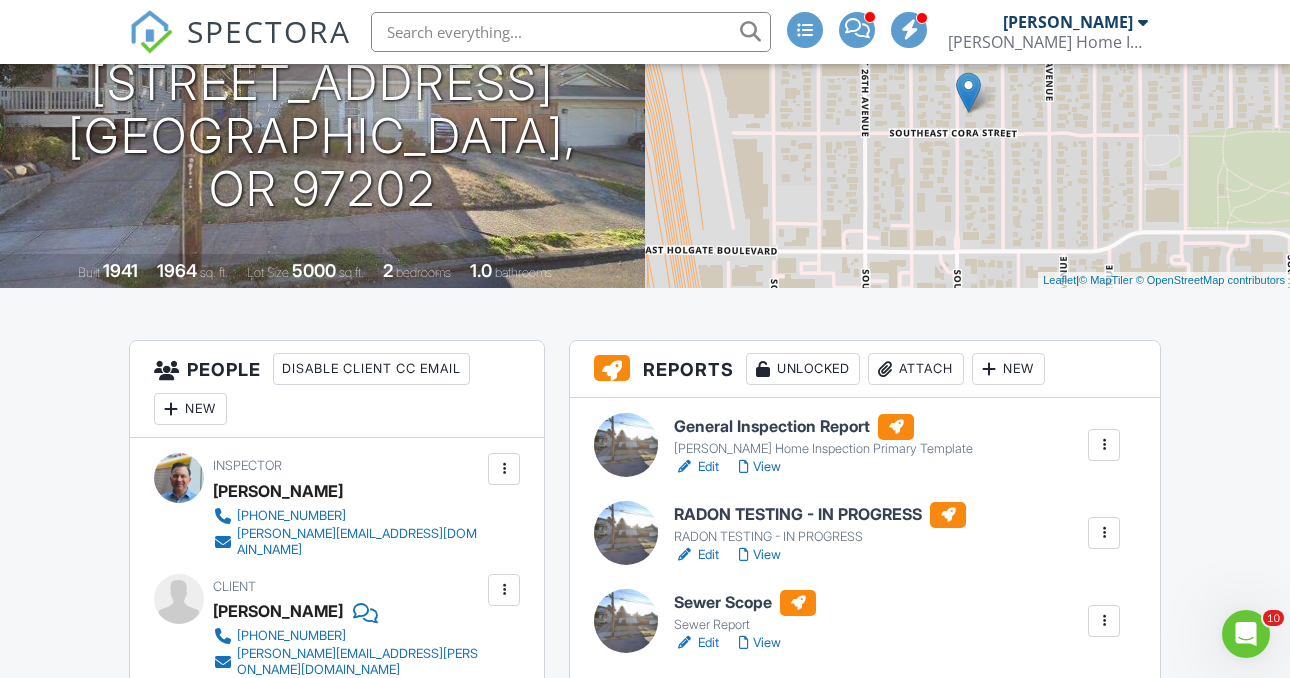 click on "Edit" at bounding box center [696, 643] 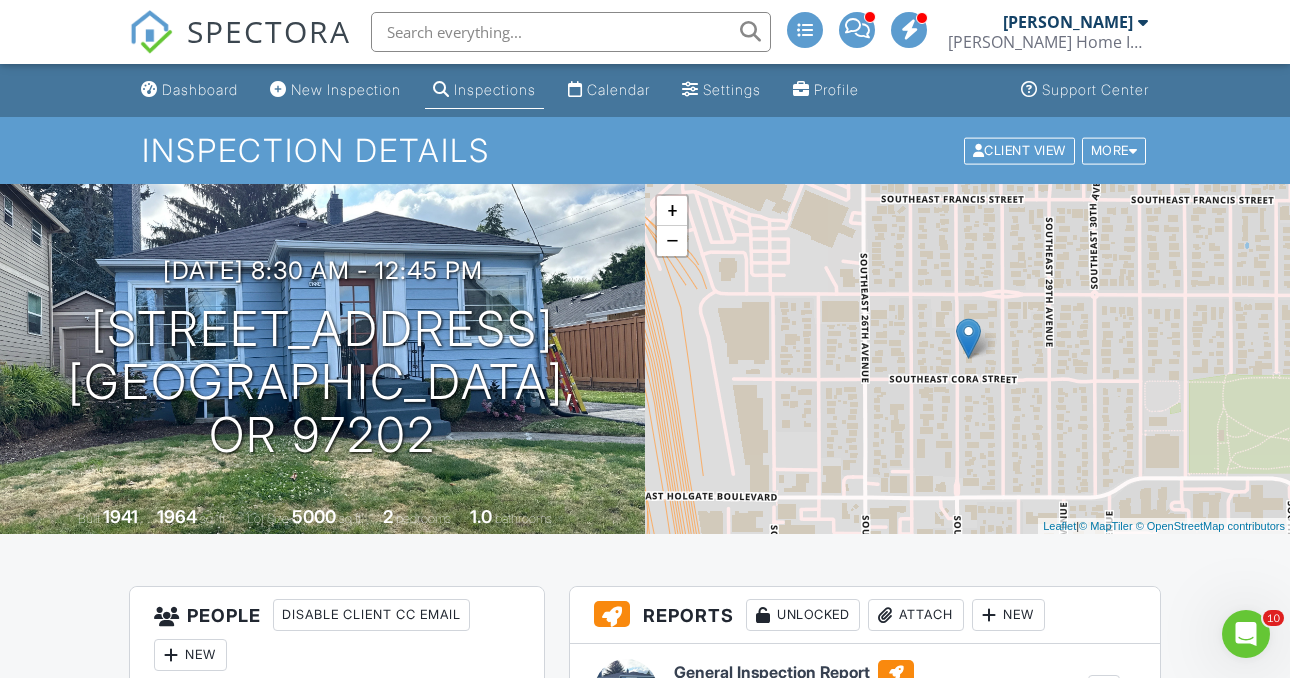scroll, scrollTop: 0, scrollLeft: 0, axis: both 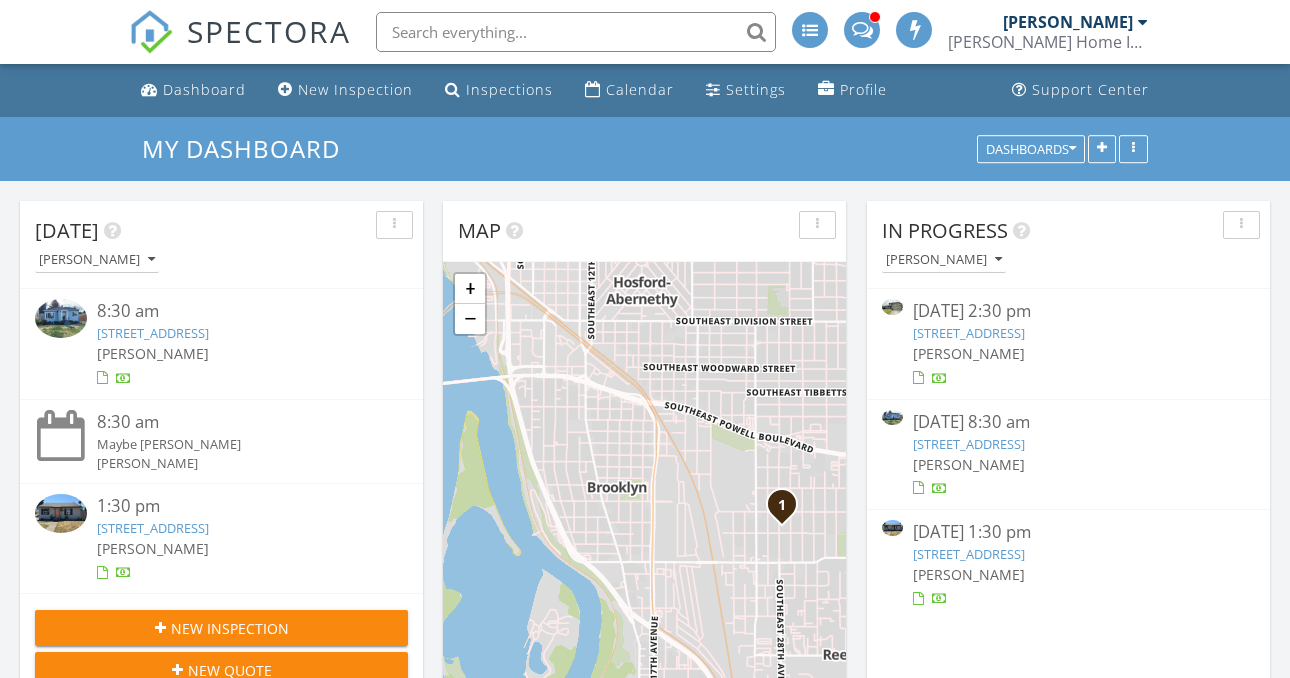 click on "[STREET_ADDRESS]" at bounding box center [969, 444] 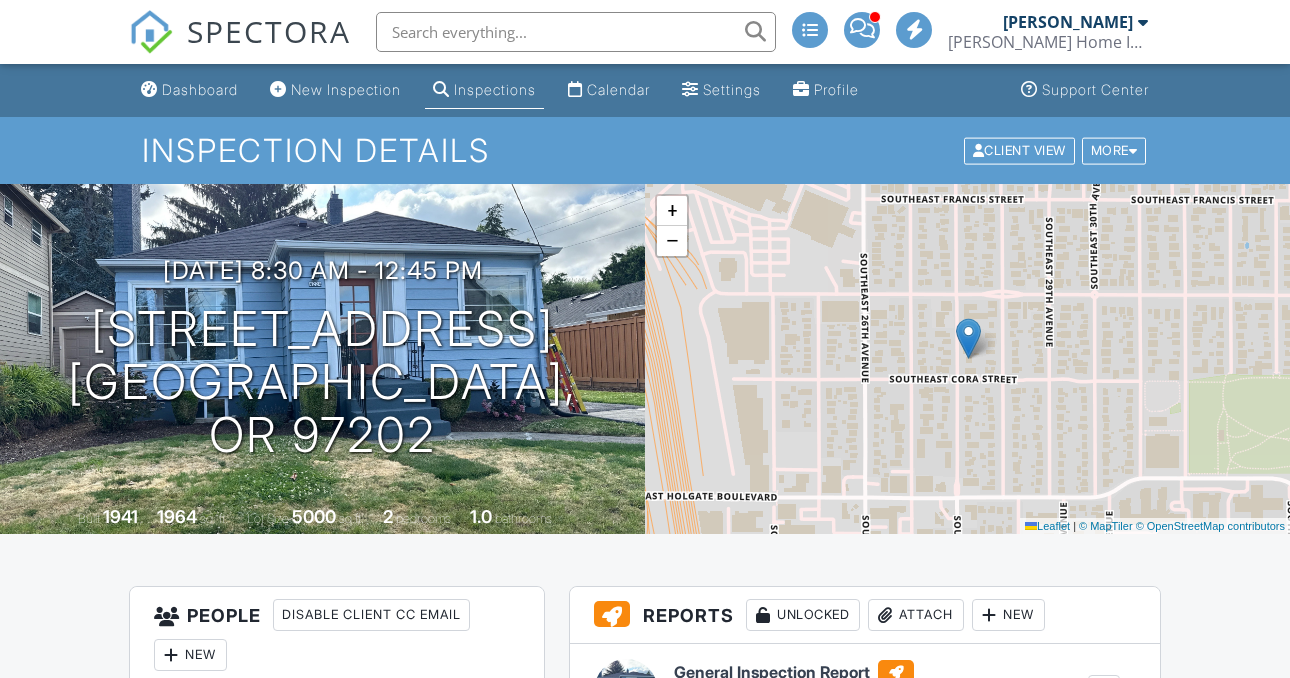 click on "Edit" at bounding box center [696, 889] 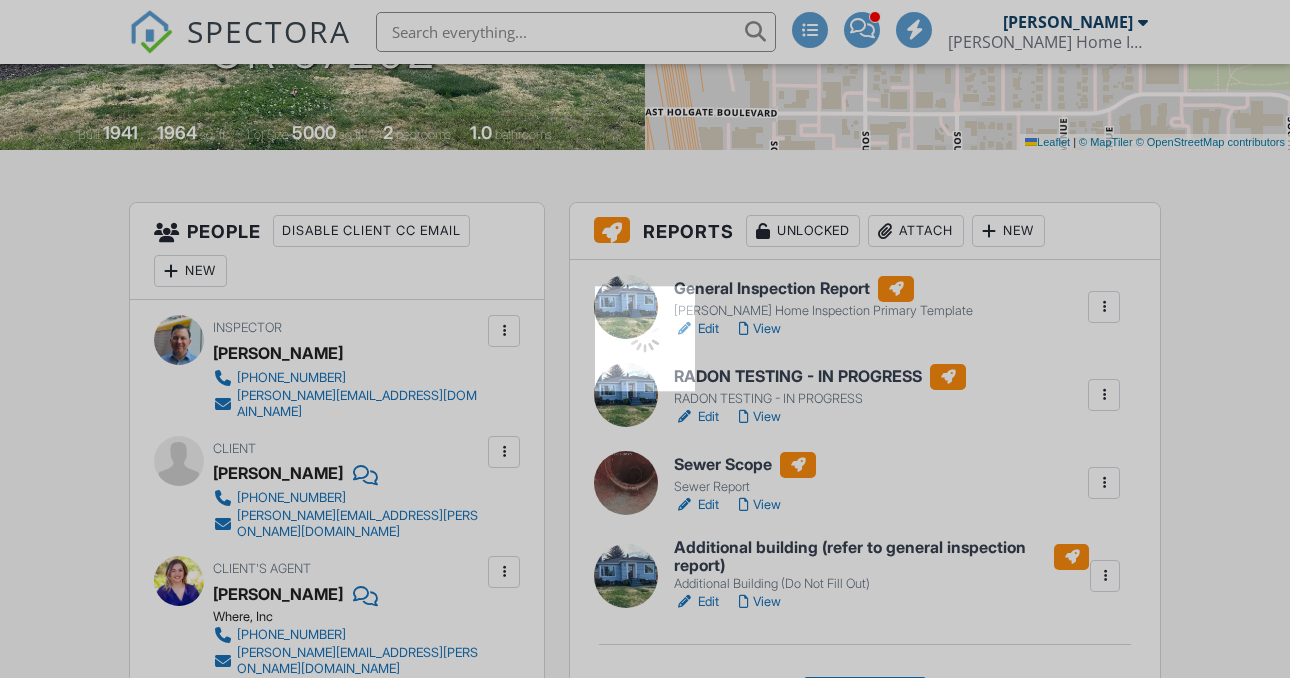 scroll, scrollTop: 384, scrollLeft: 0, axis: vertical 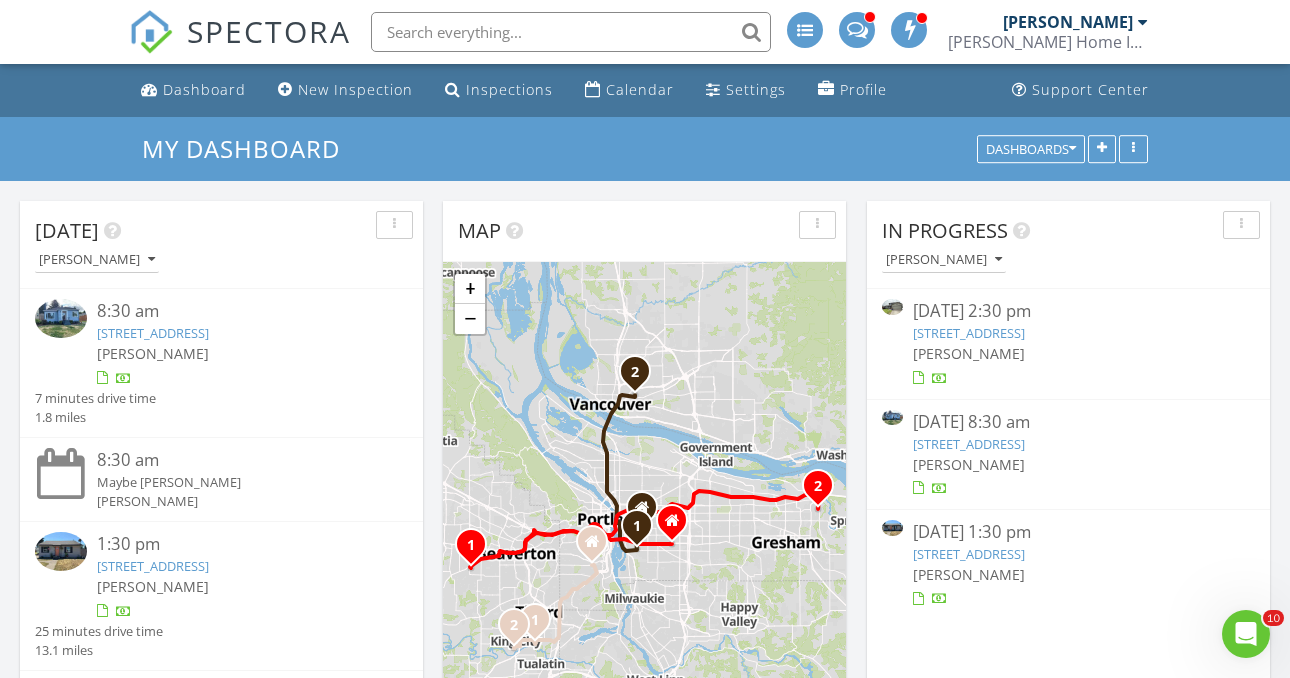 click on "[STREET_ADDRESS]" at bounding box center (969, 444) 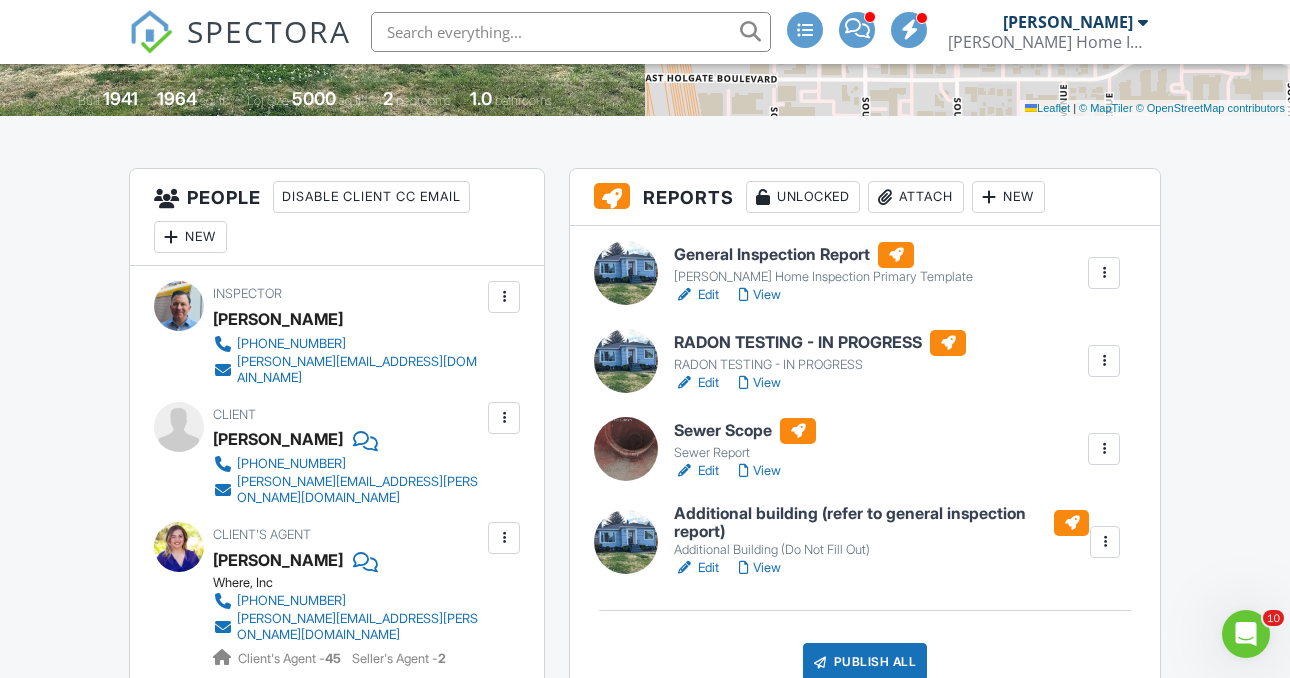 scroll, scrollTop: 437, scrollLeft: 0, axis: vertical 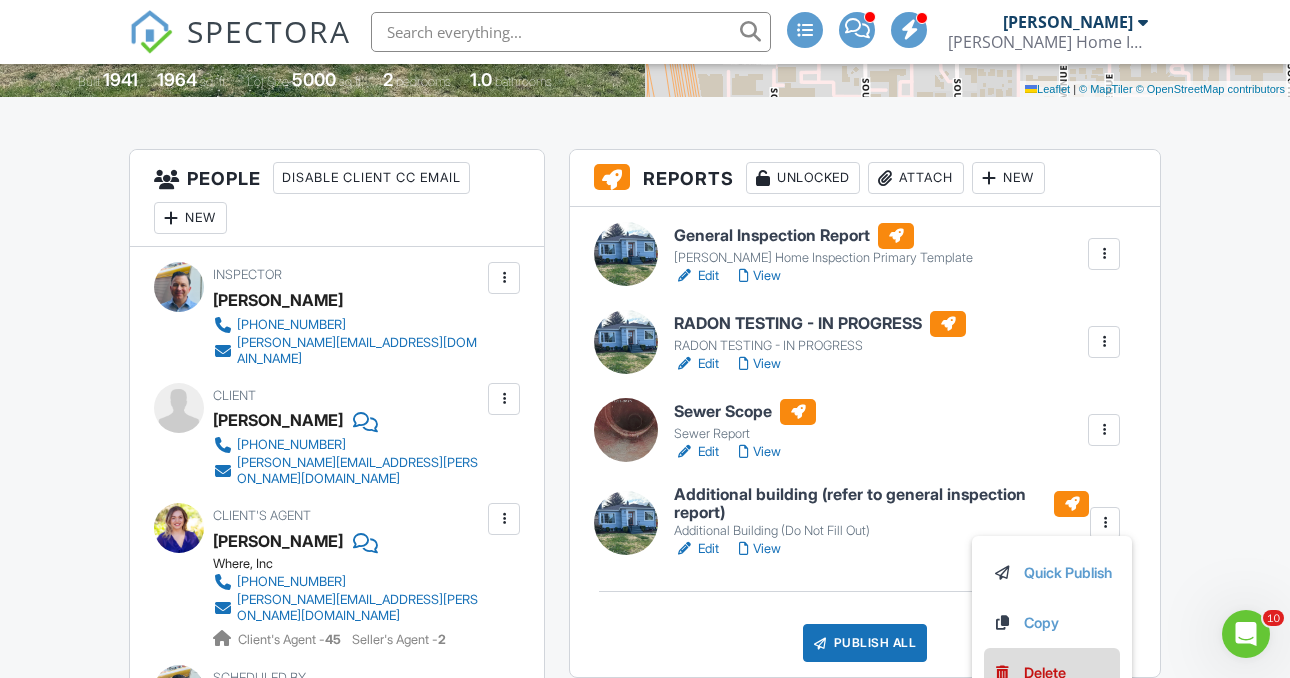 click on "Delete" at bounding box center (1045, 673) 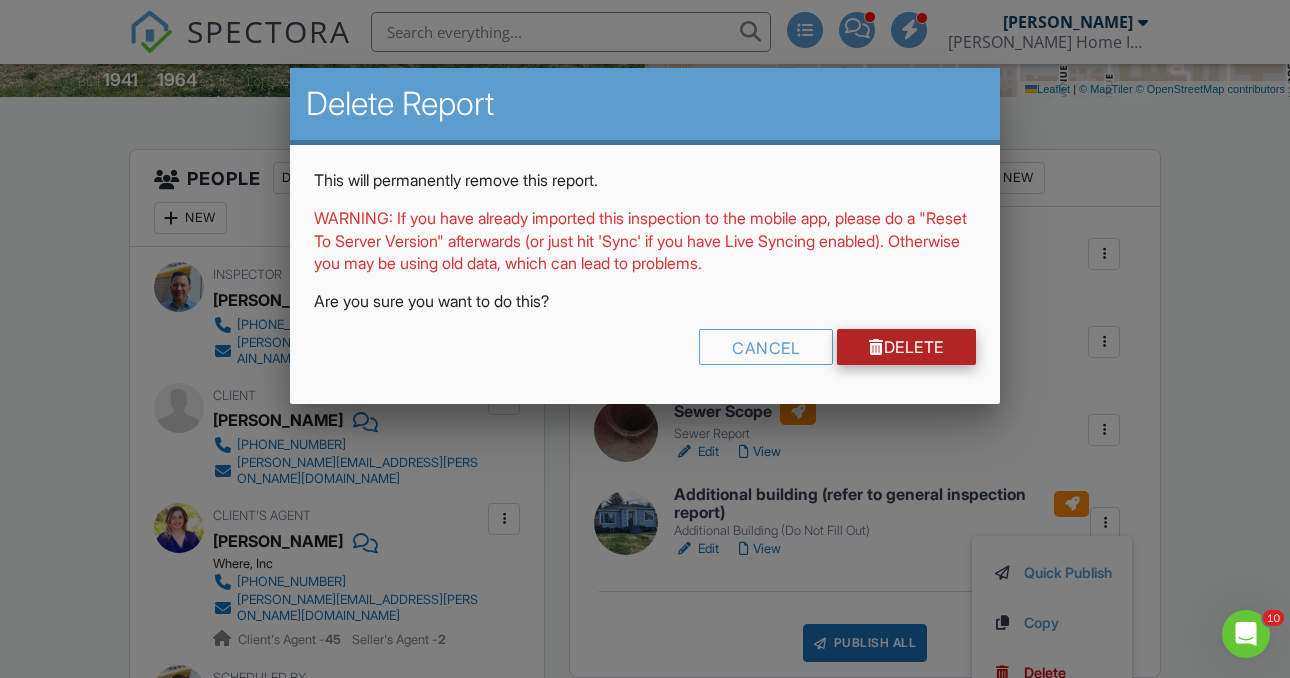 click on "Delete" at bounding box center [906, 347] 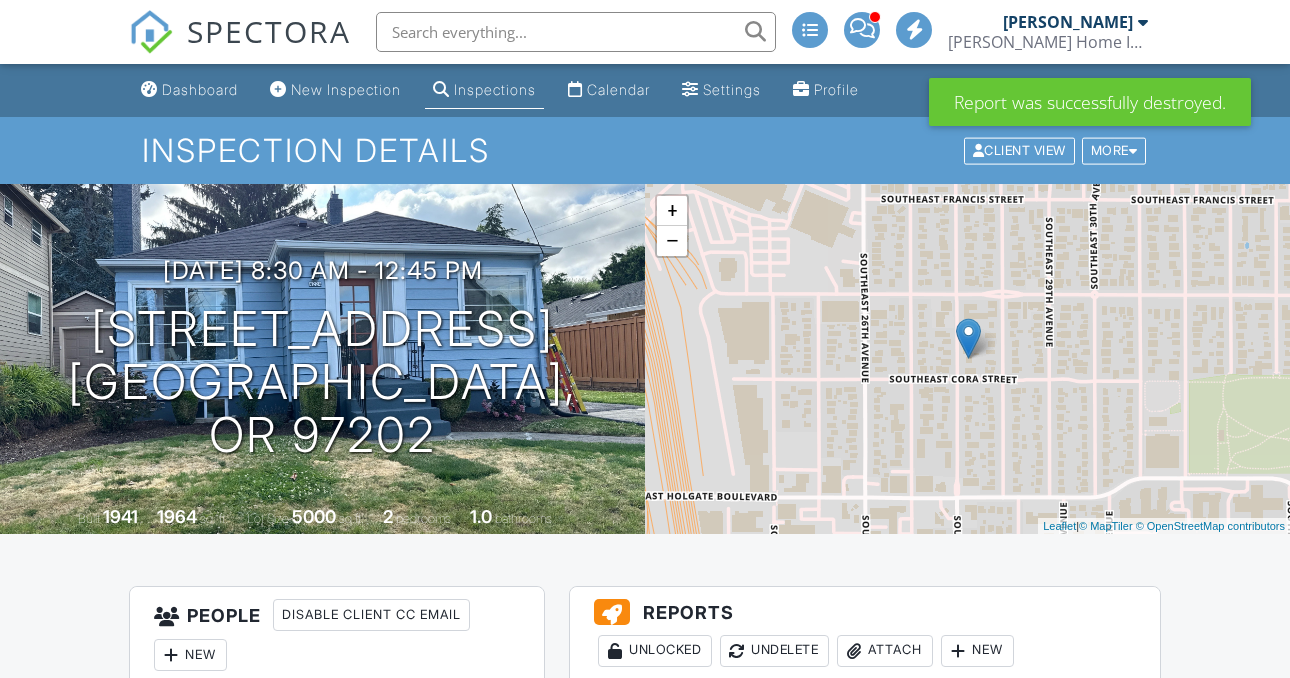 click on "Edit" at bounding box center (696, 924) 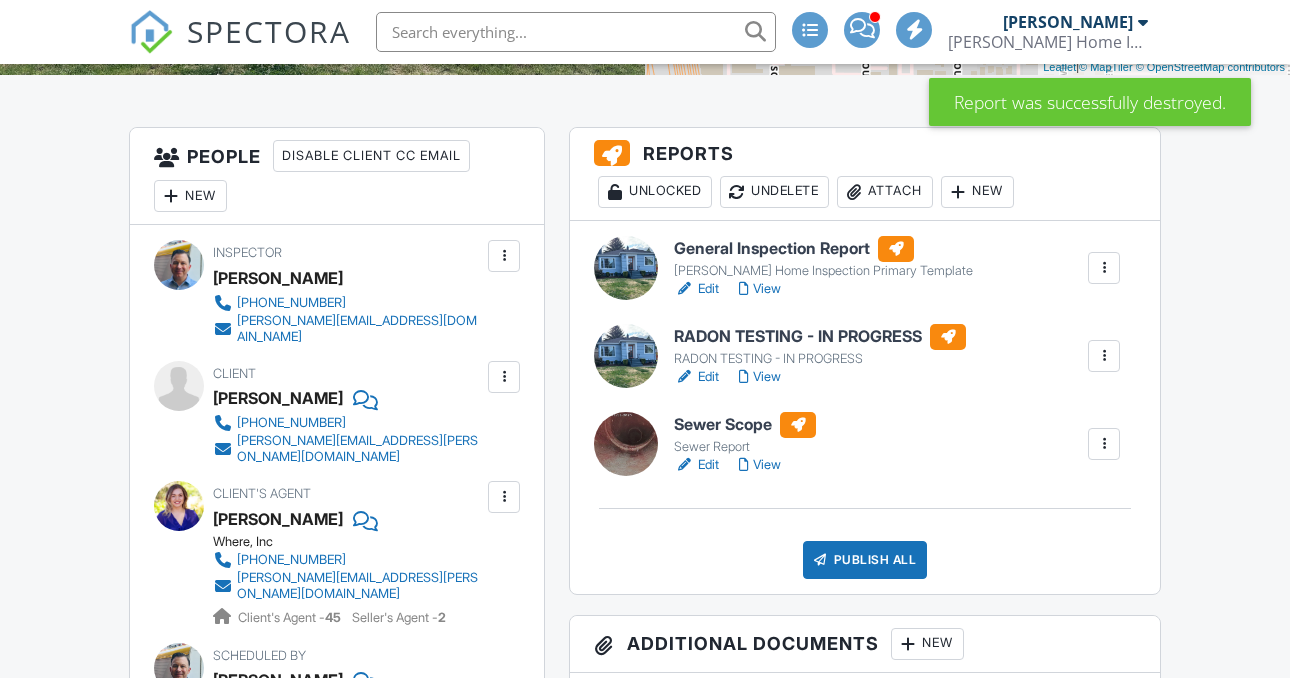 scroll, scrollTop: 459, scrollLeft: 0, axis: vertical 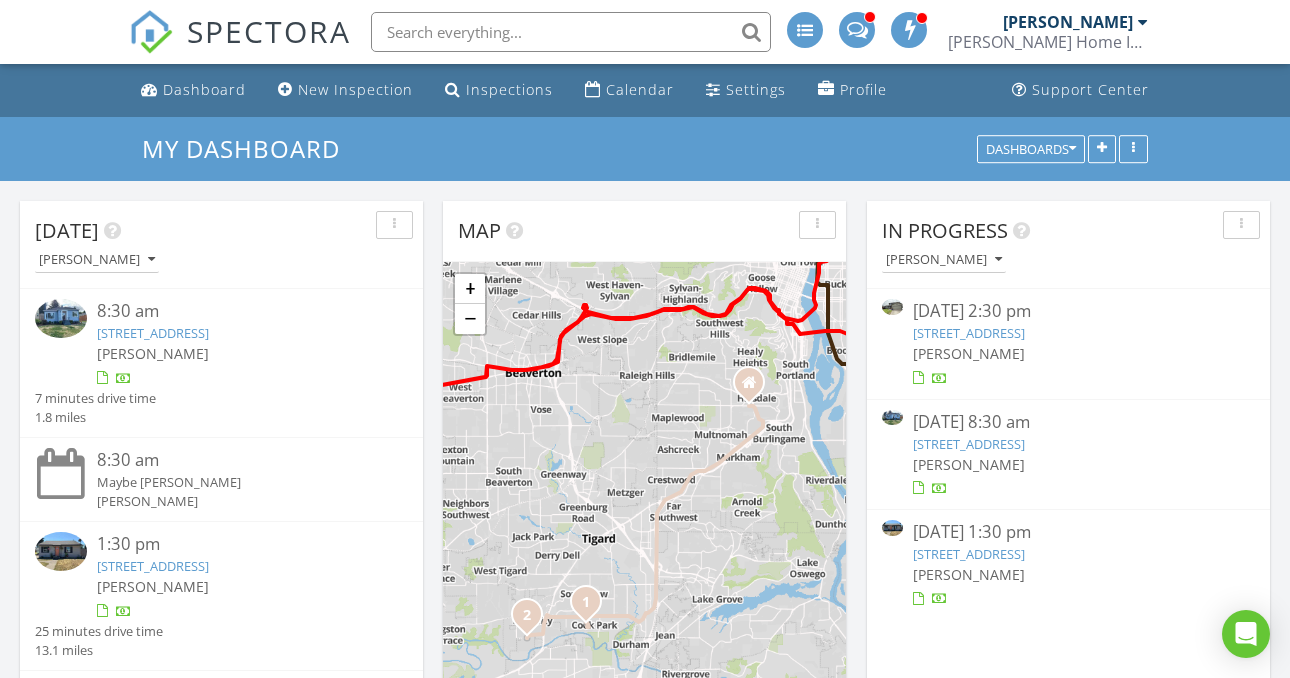 click on "4224 SE 28th Ave, Portland, OR 97202" at bounding box center (969, 444) 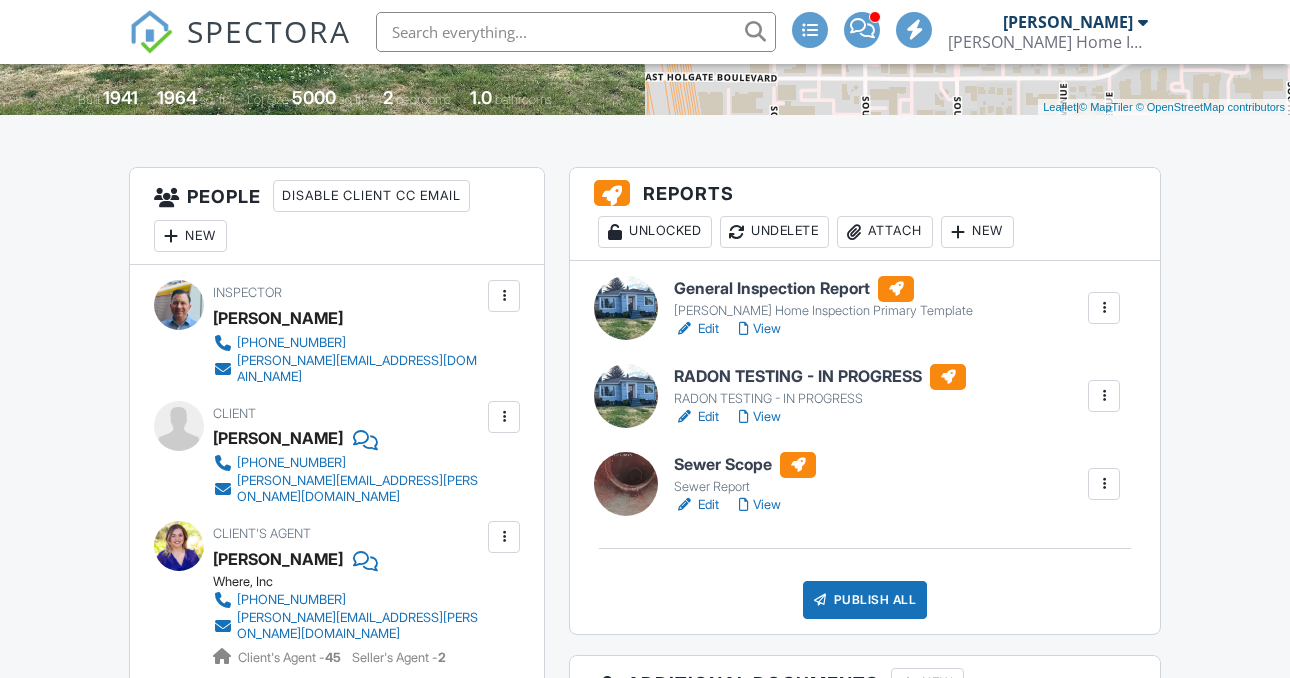scroll, scrollTop: 419, scrollLeft: 0, axis: vertical 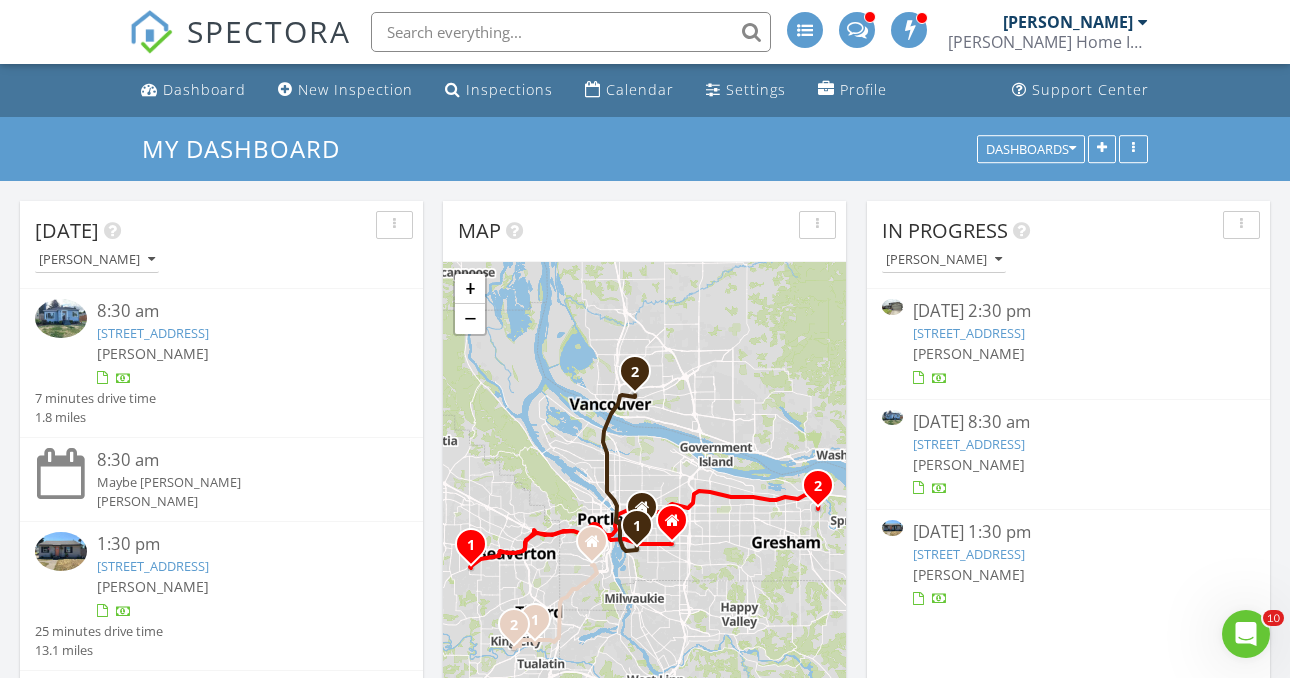 click on "[STREET_ADDRESS]" at bounding box center (969, 444) 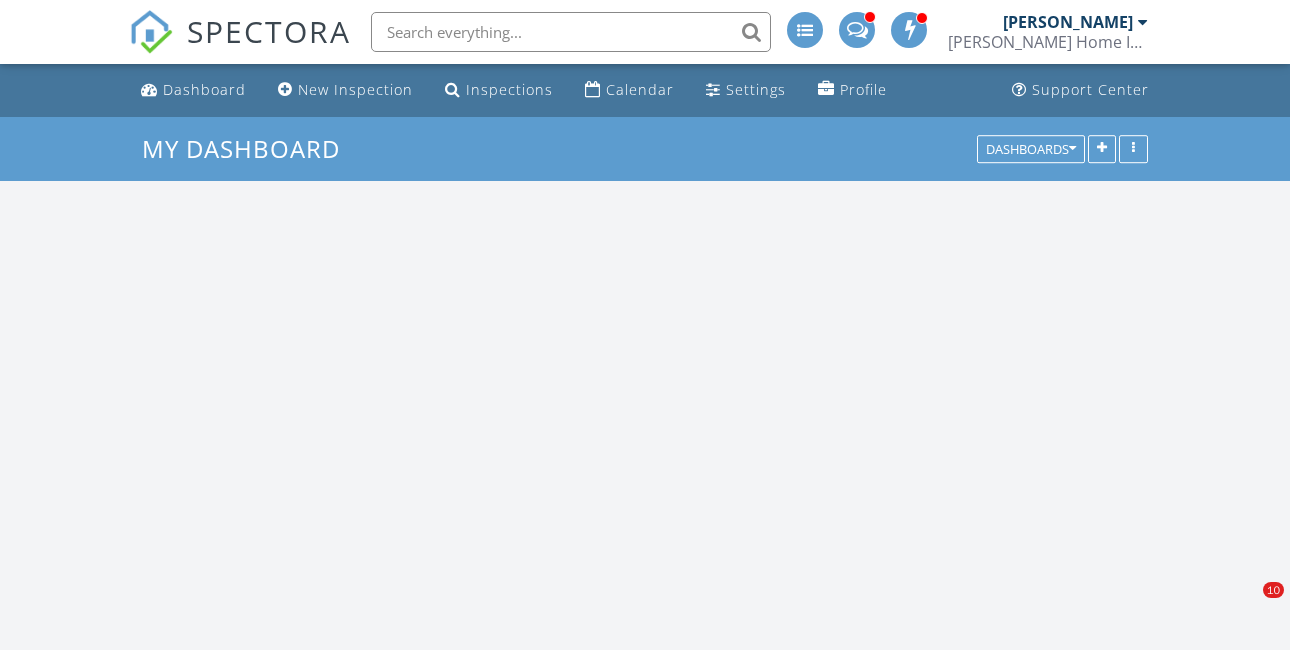 scroll, scrollTop: 0, scrollLeft: 0, axis: both 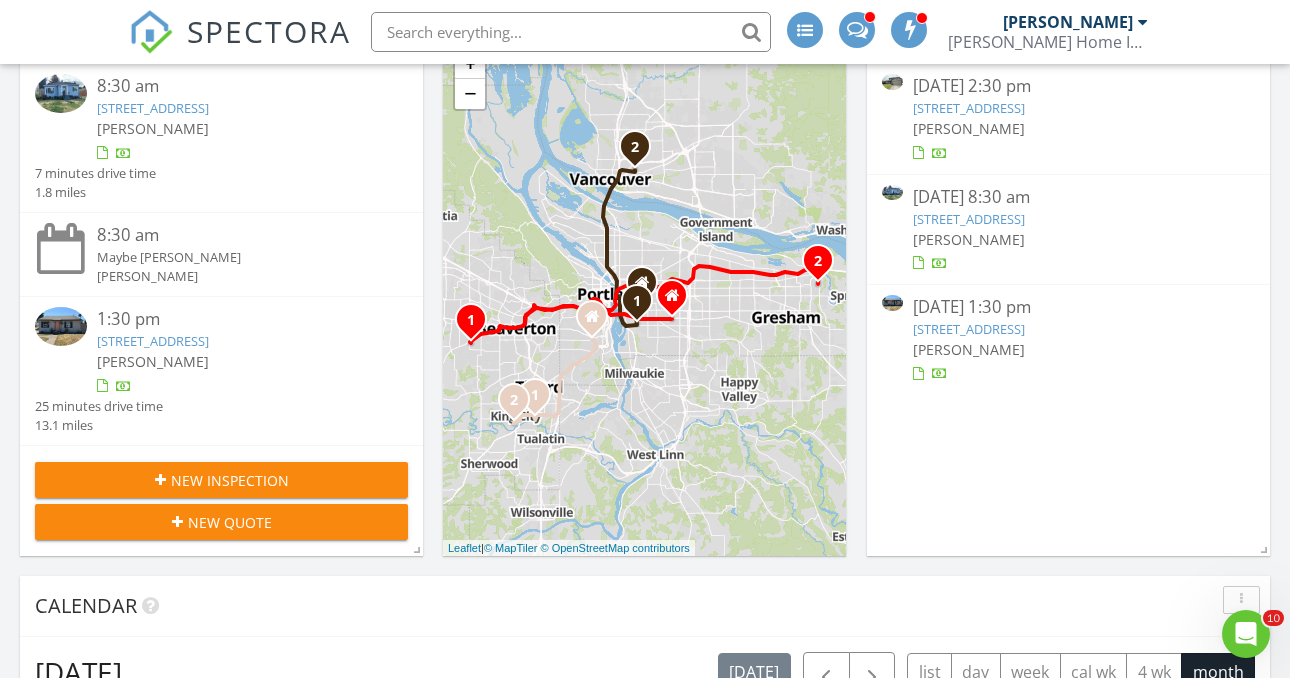 click on "[STREET_ADDRESS]" at bounding box center (969, 329) 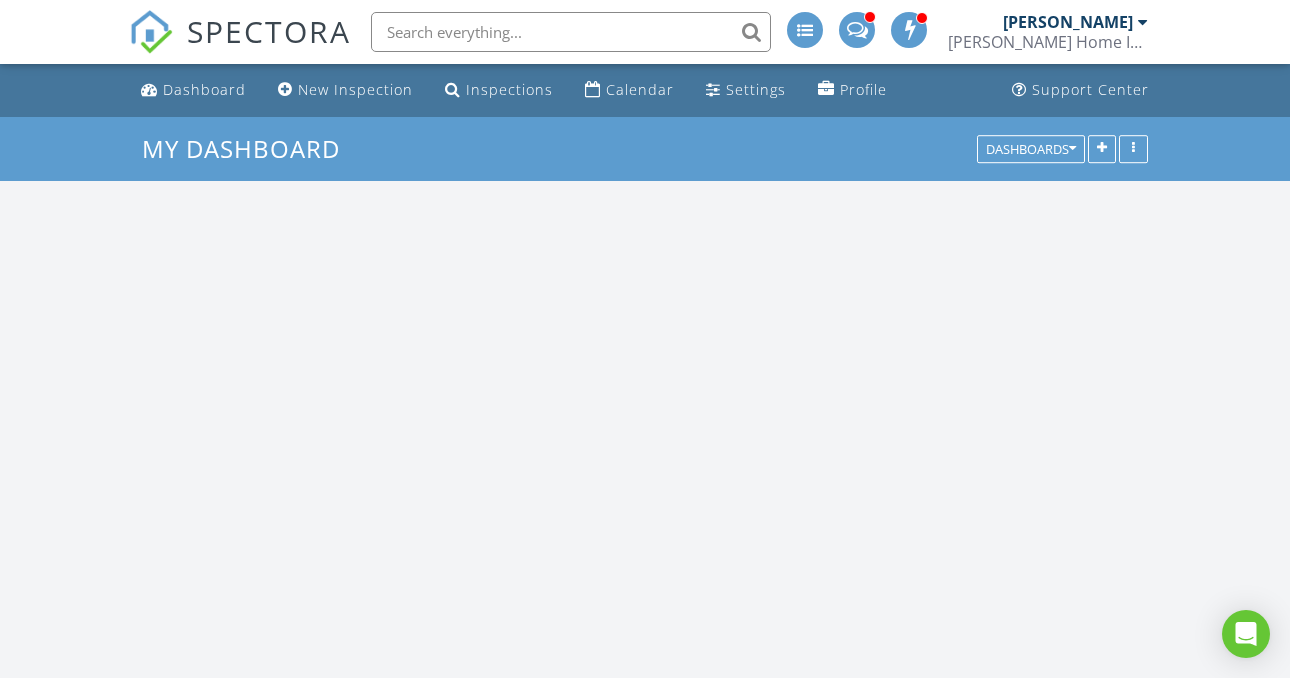 scroll, scrollTop: 0, scrollLeft: 0, axis: both 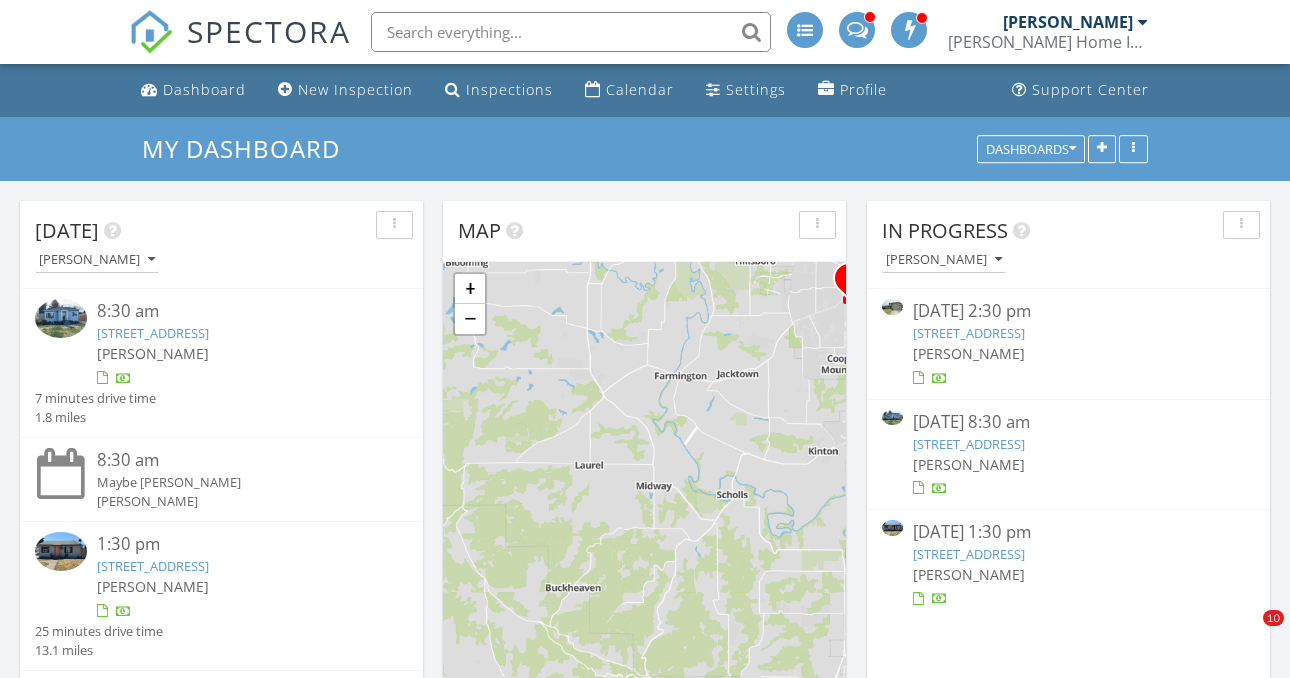 click on "2903 E 26th St, Vancouver, WA 98661" at bounding box center (969, 554) 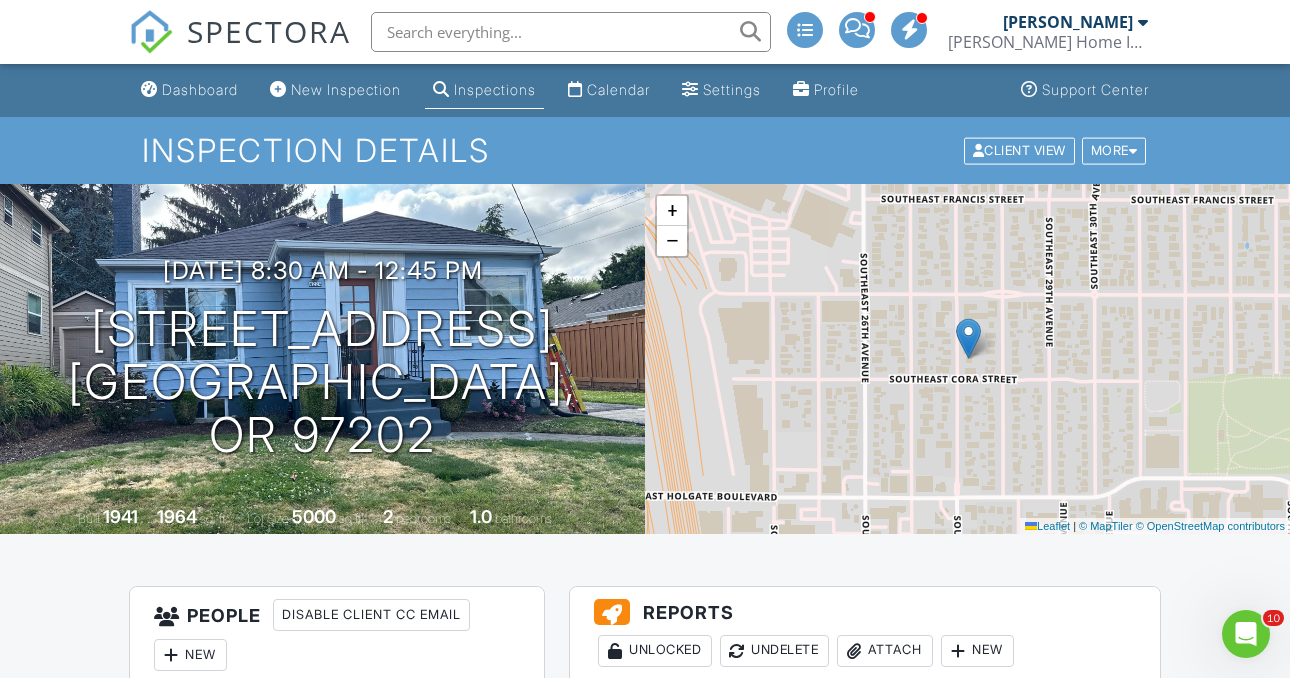scroll, scrollTop: 0, scrollLeft: 0, axis: both 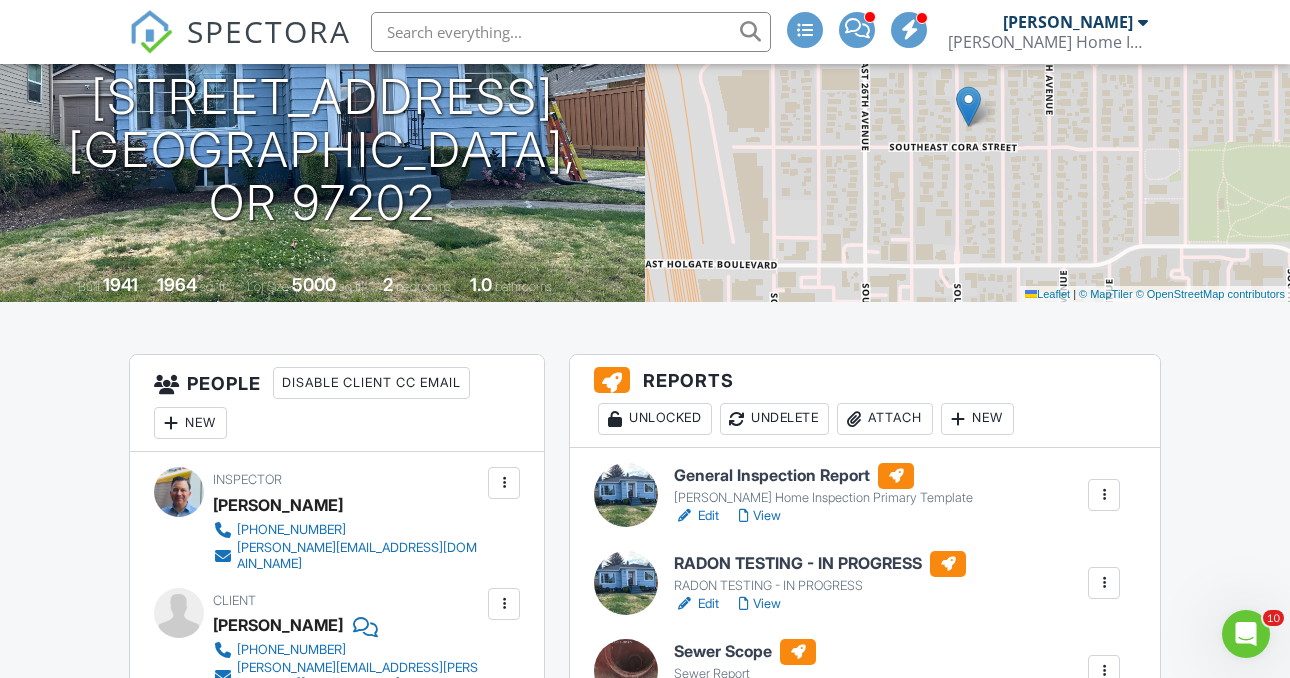 click on "View" at bounding box center (760, 516) 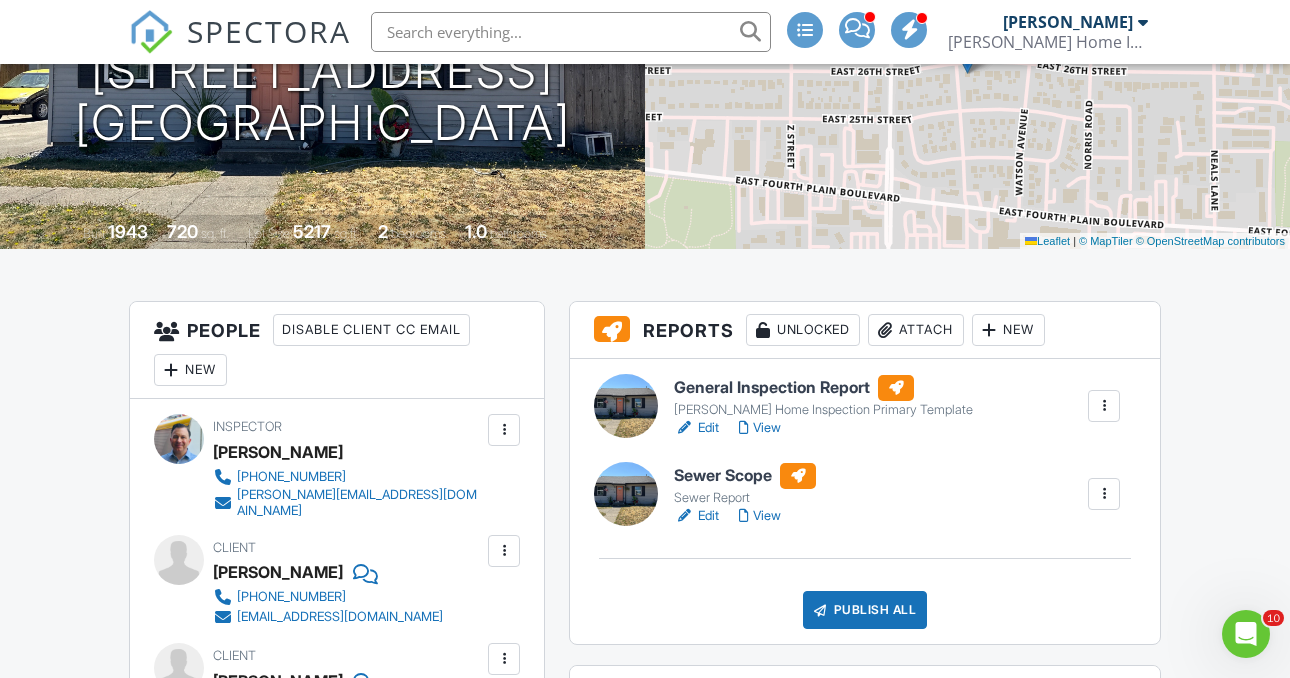 scroll, scrollTop: 0, scrollLeft: 0, axis: both 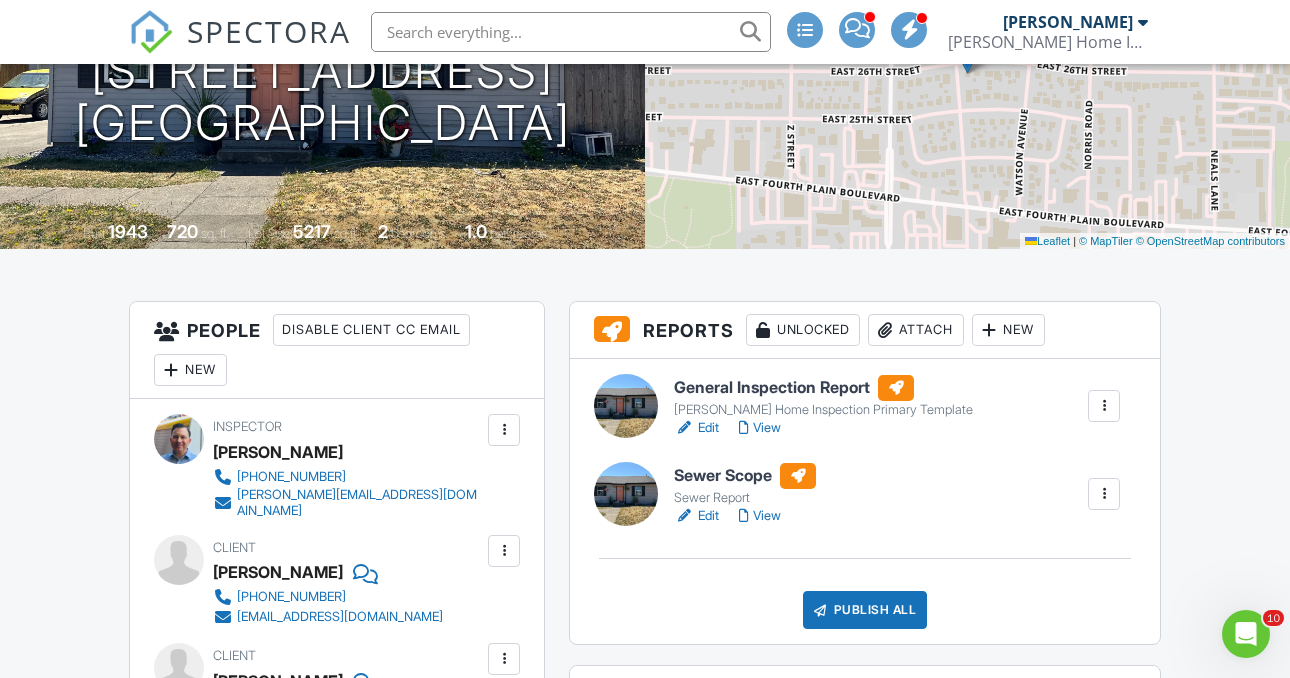 click on "Edit" at bounding box center [696, 516] 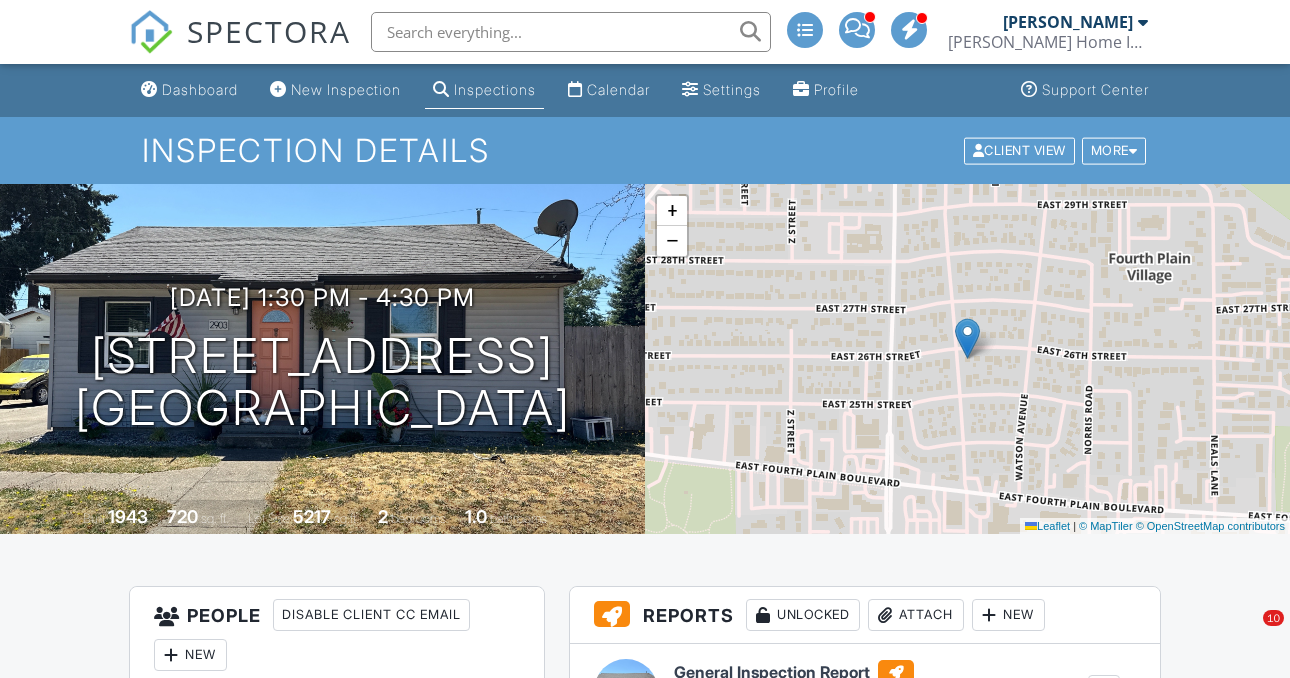 scroll, scrollTop: 0, scrollLeft: 0, axis: both 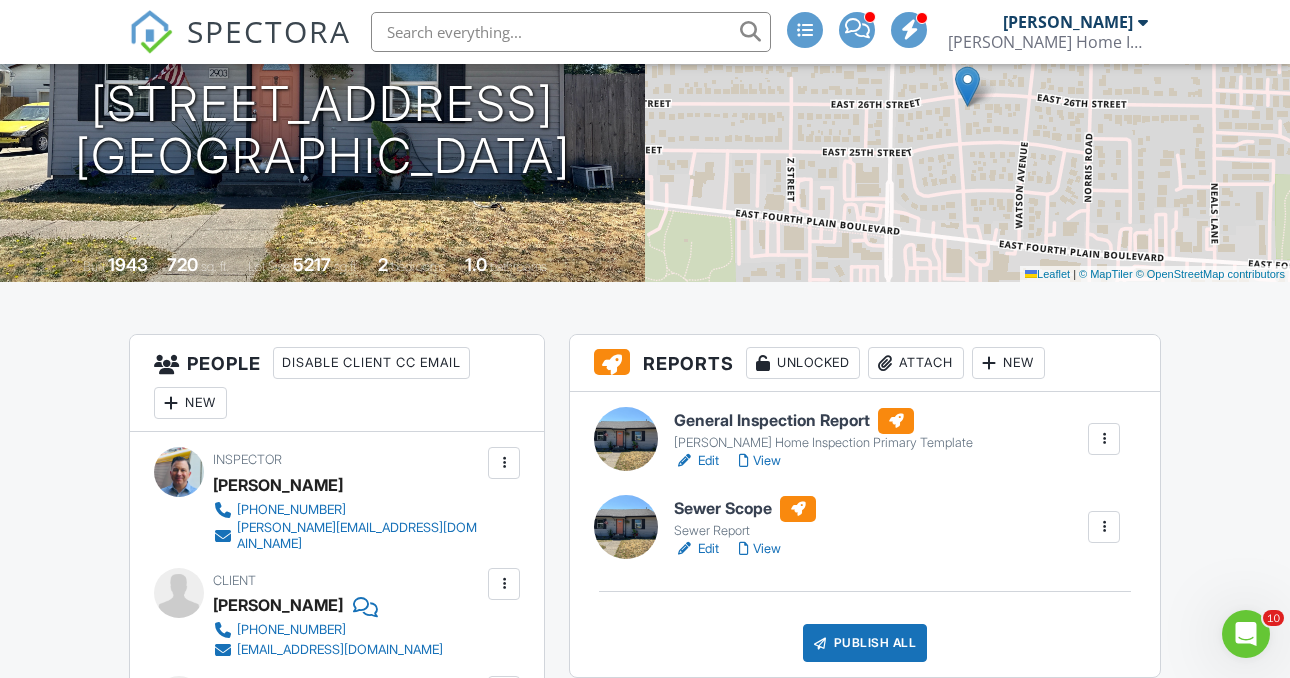 click on "View" at bounding box center [760, 461] 